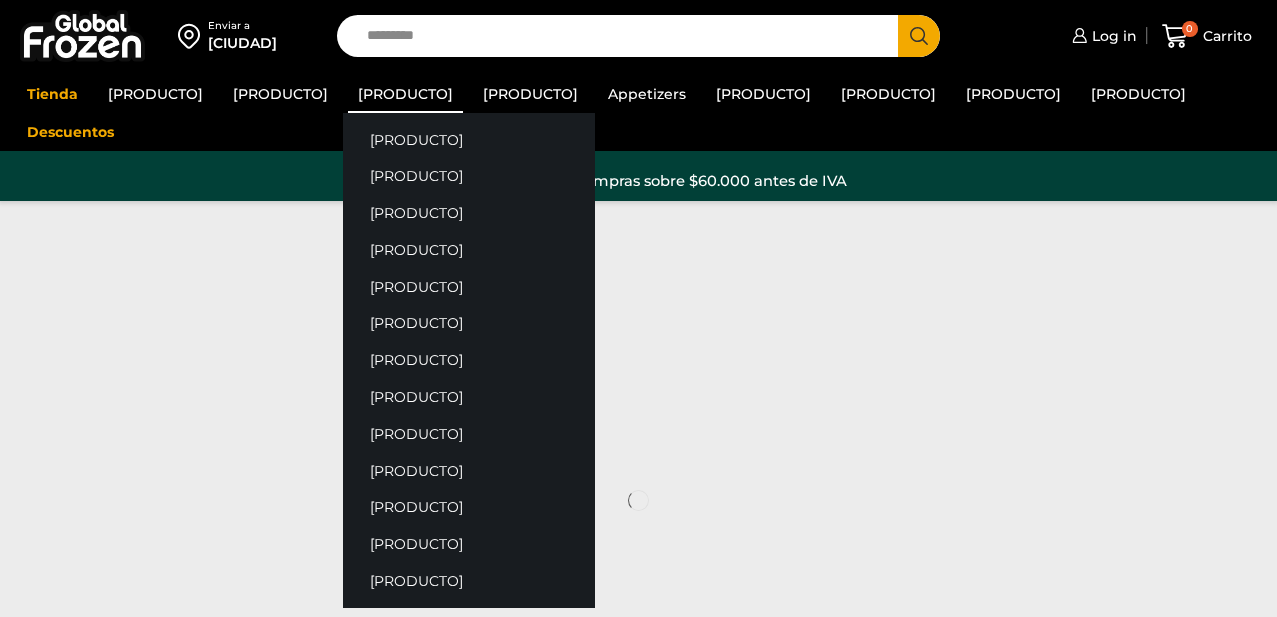 scroll, scrollTop: 0, scrollLeft: 0, axis: both 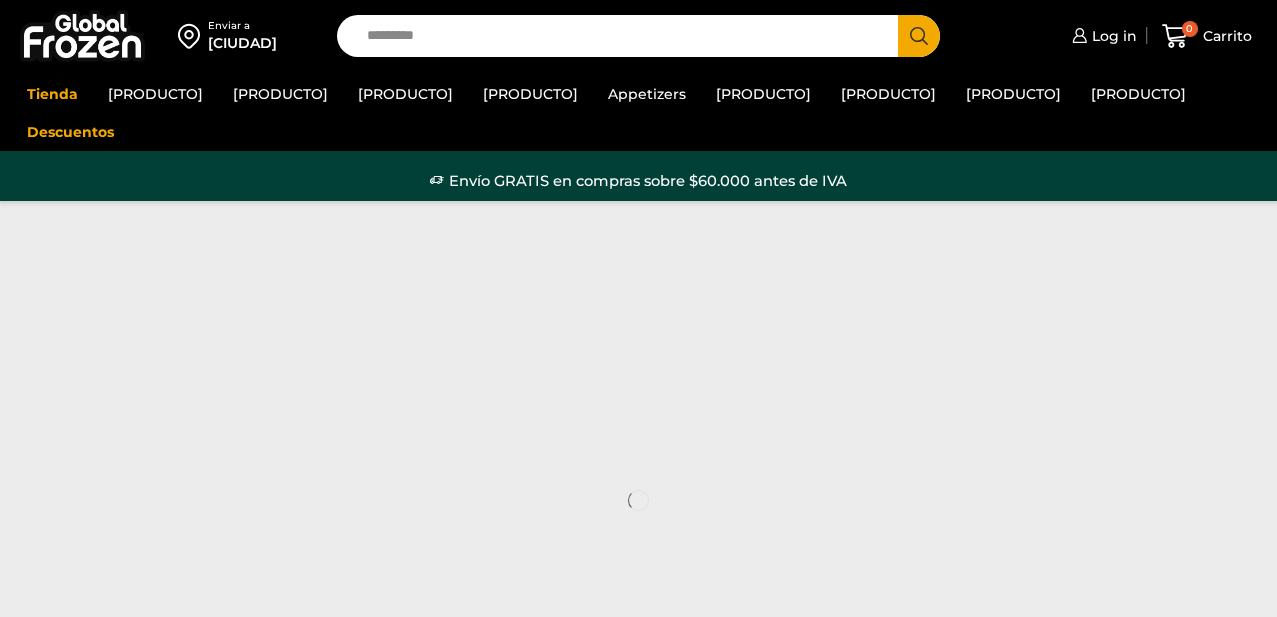 click on "Search input" at bounding box center [623, 36] 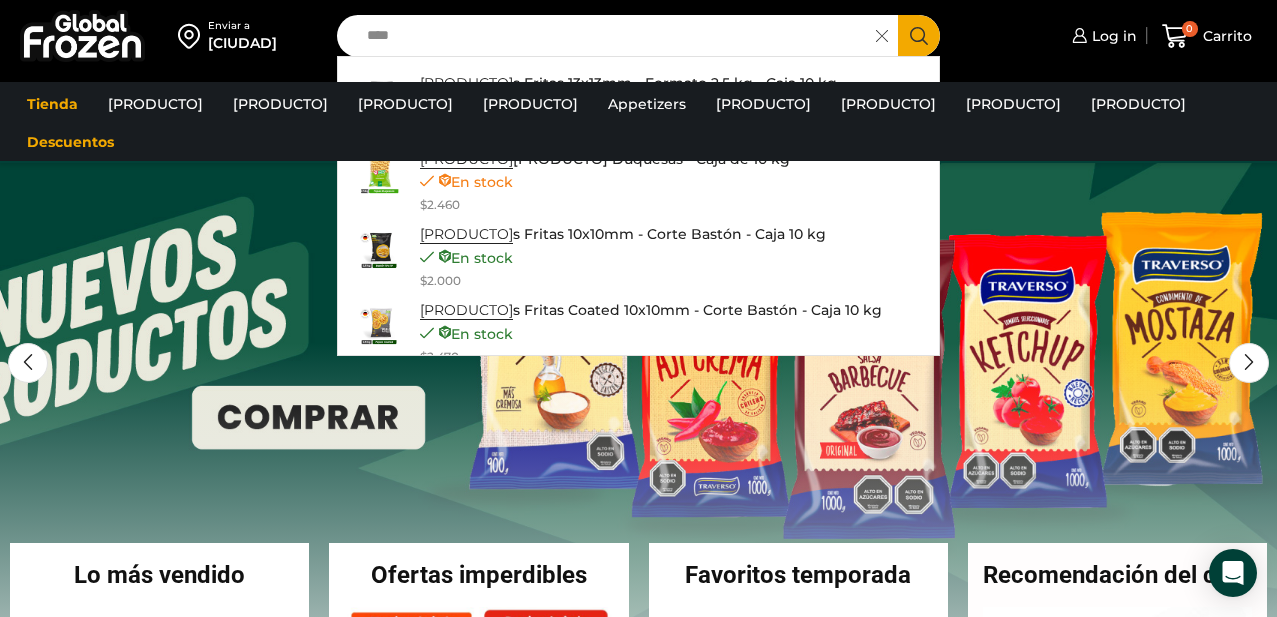 type on "****" 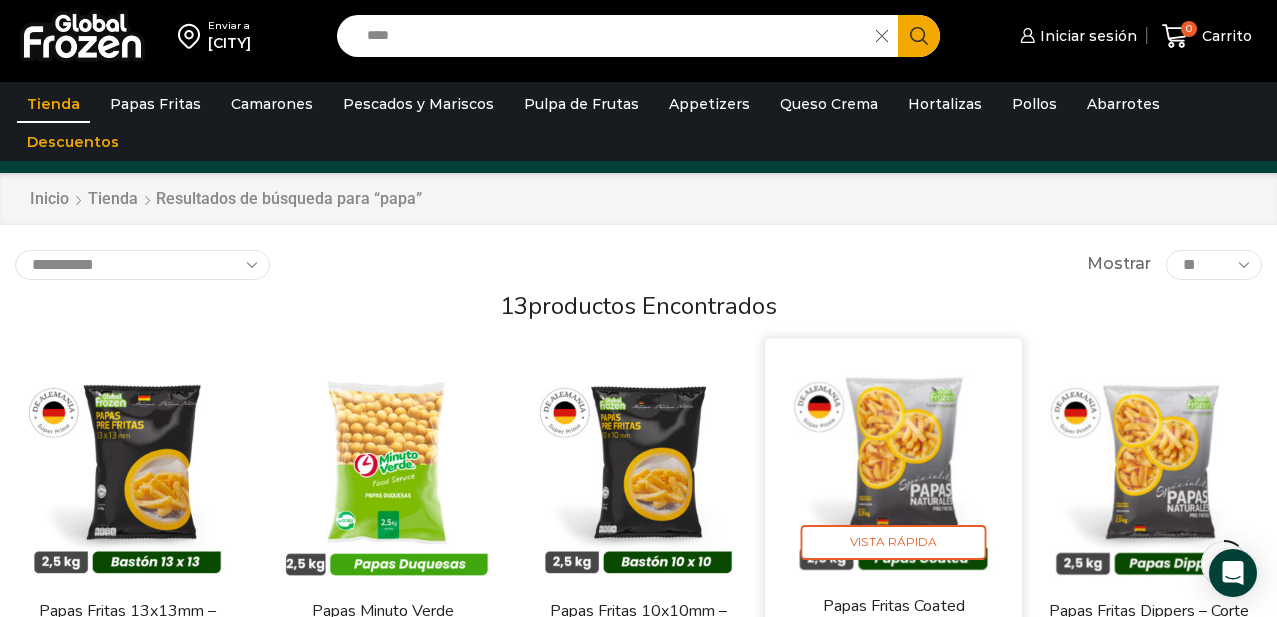 scroll, scrollTop: 240, scrollLeft: 0, axis: vertical 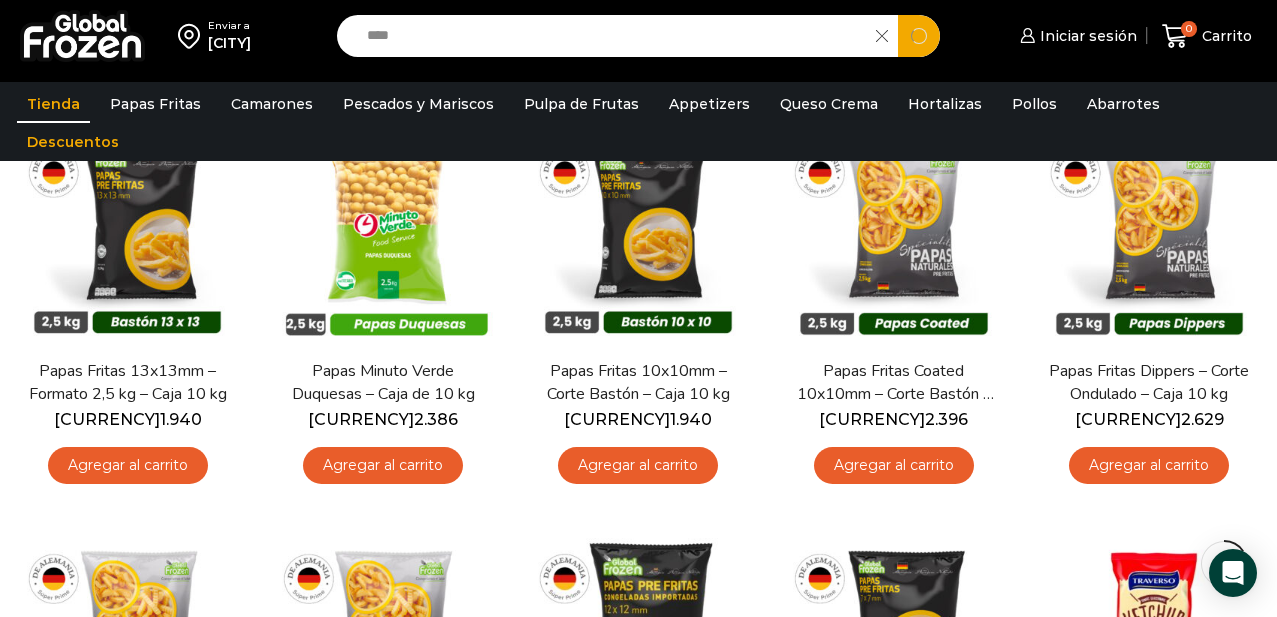 drag, startPoint x: 488, startPoint y: 42, endPoint x: 244, endPoint y: 5, distance: 246.78938 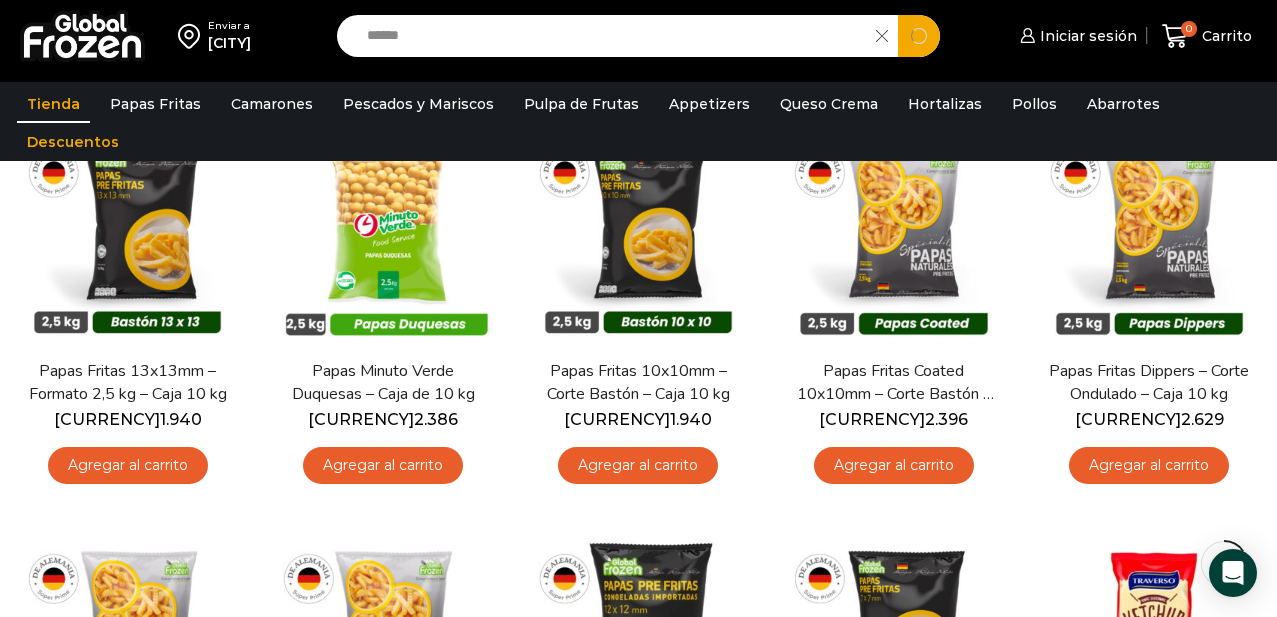 type on "******" 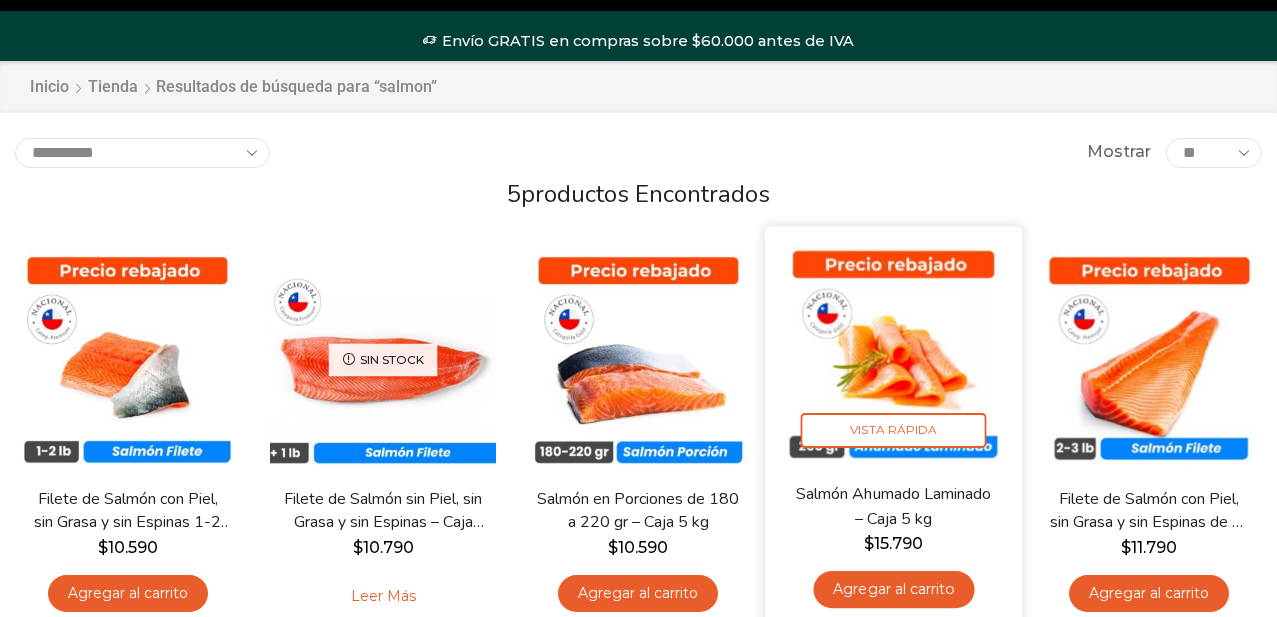 scroll, scrollTop: 240, scrollLeft: 0, axis: vertical 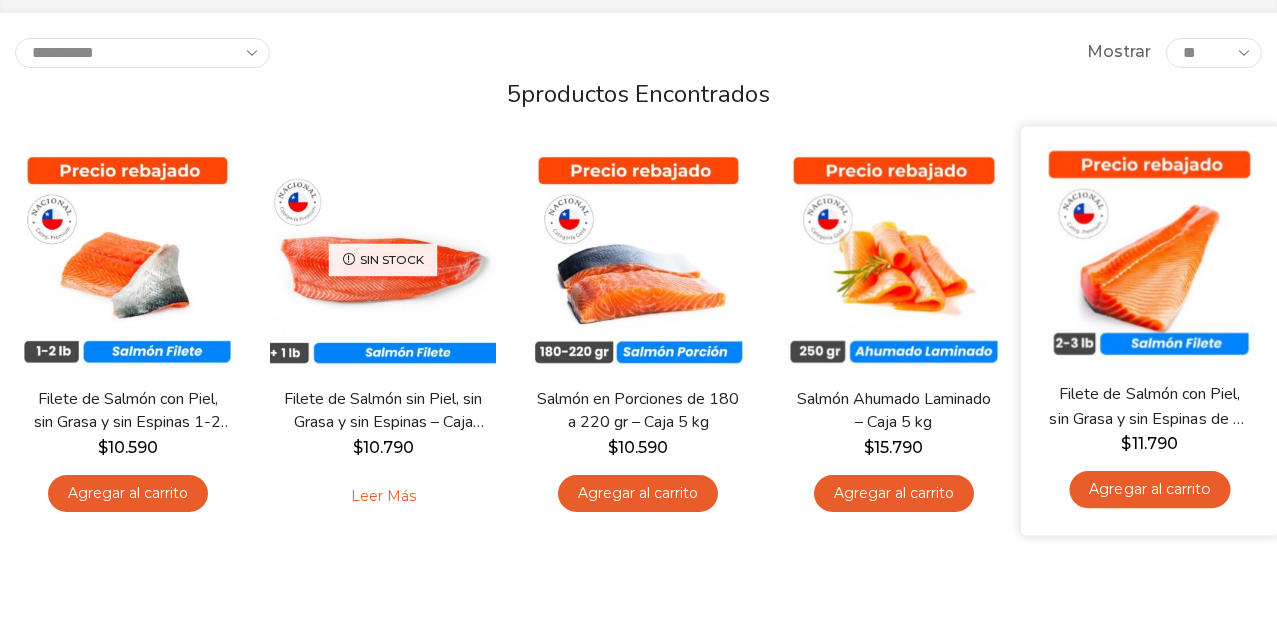 click on "**********" at bounding box center [638, 349] 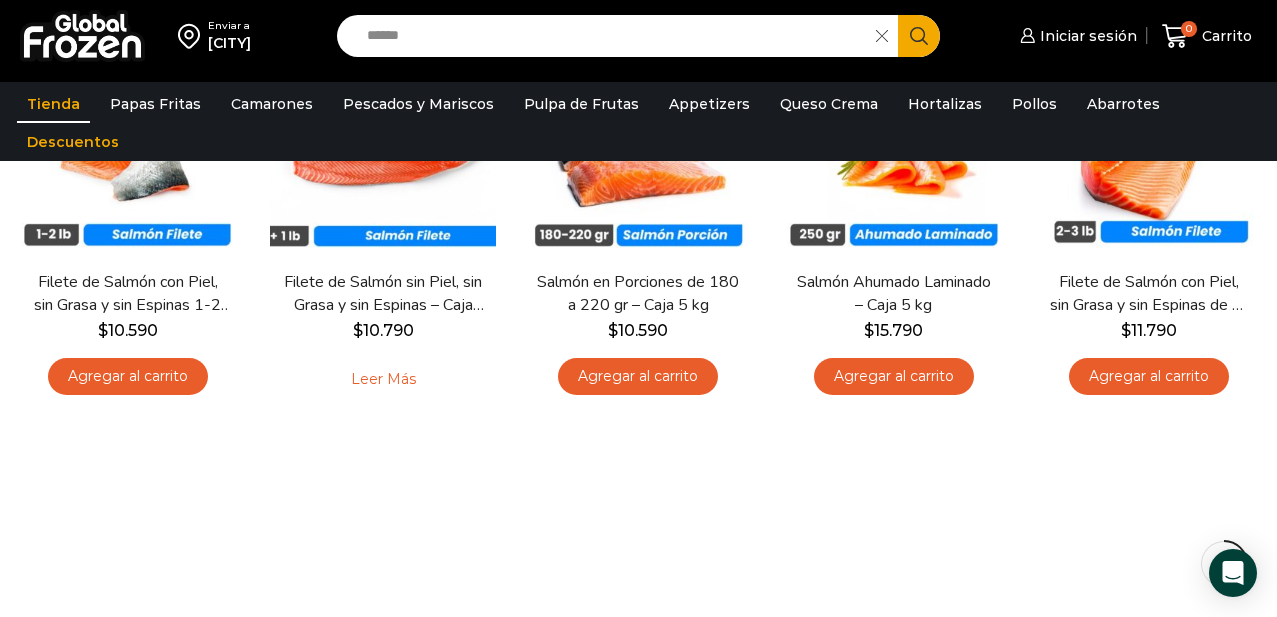 scroll, scrollTop: 240, scrollLeft: 0, axis: vertical 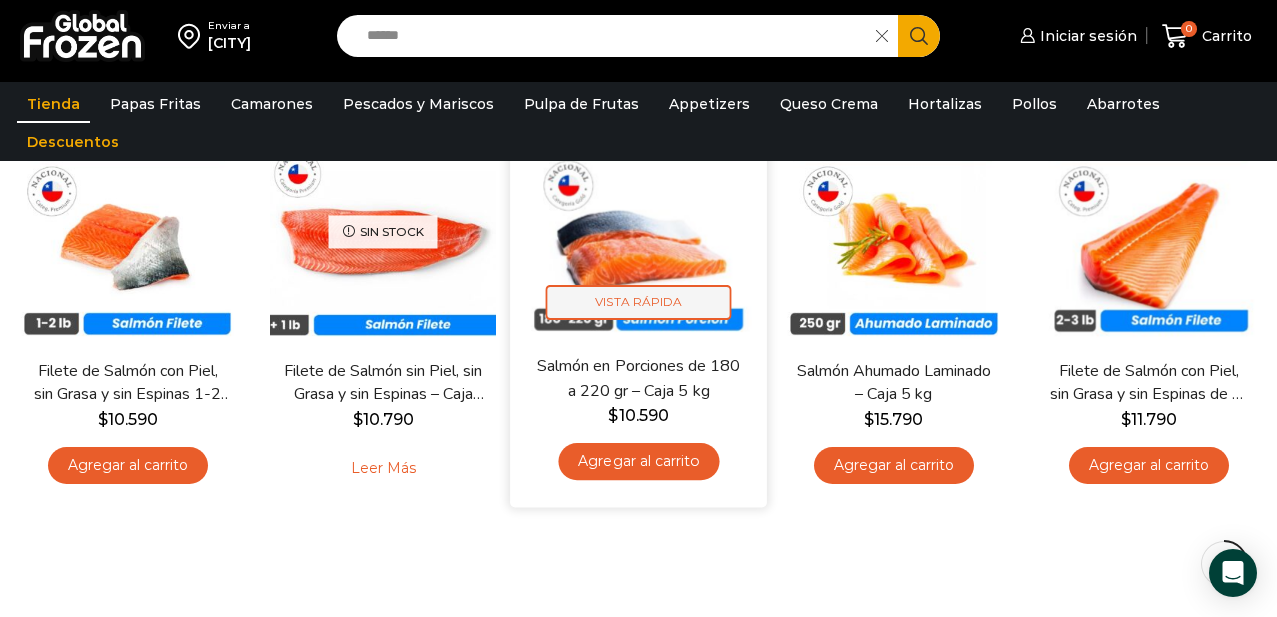 click on "Vista Rápida" at bounding box center (638, 302) 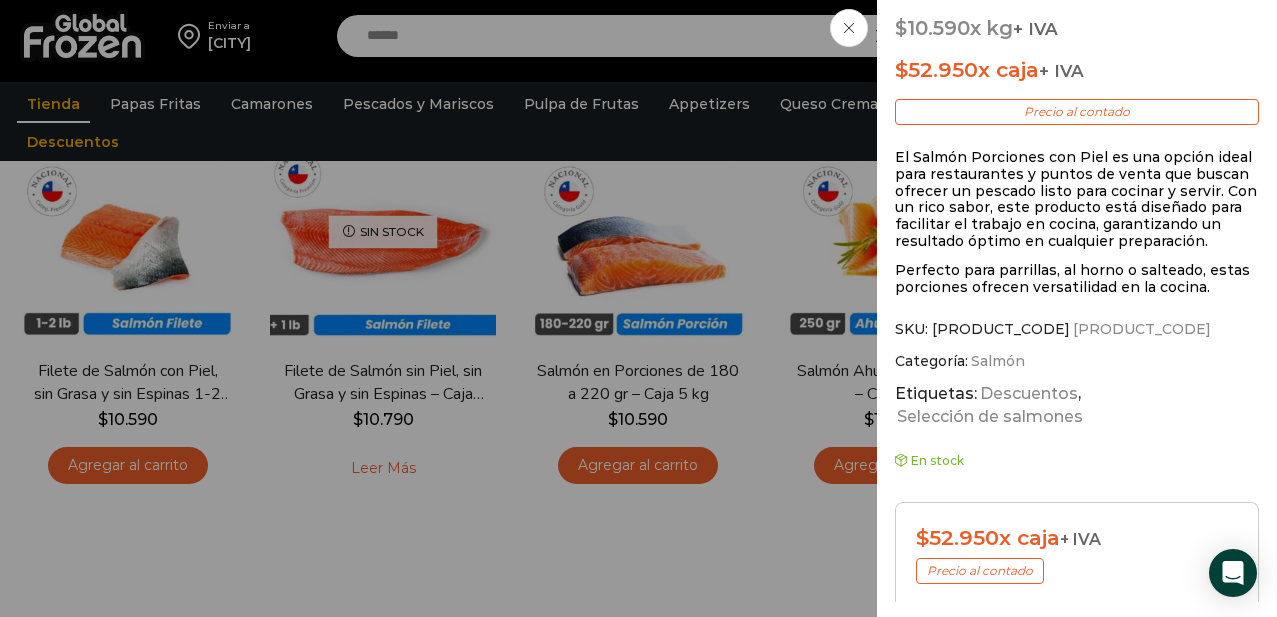 scroll, scrollTop: 480, scrollLeft: 0, axis: vertical 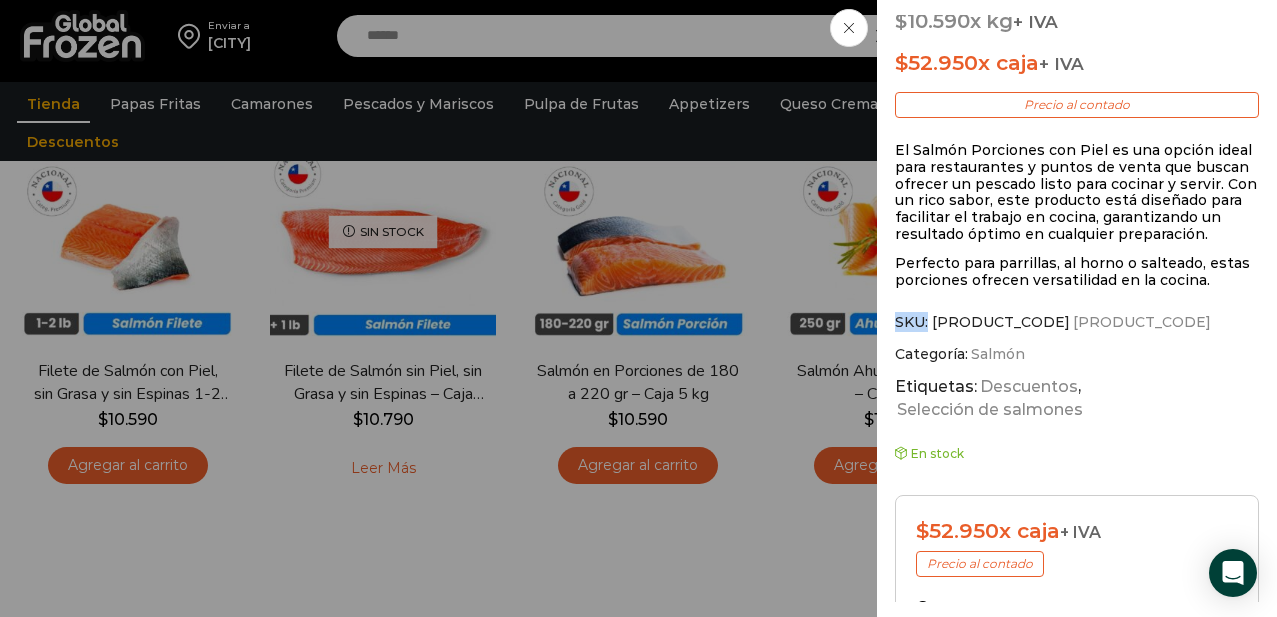 drag, startPoint x: 1029, startPoint y: 321, endPoint x: 894, endPoint y: 323, distance: 135.01482 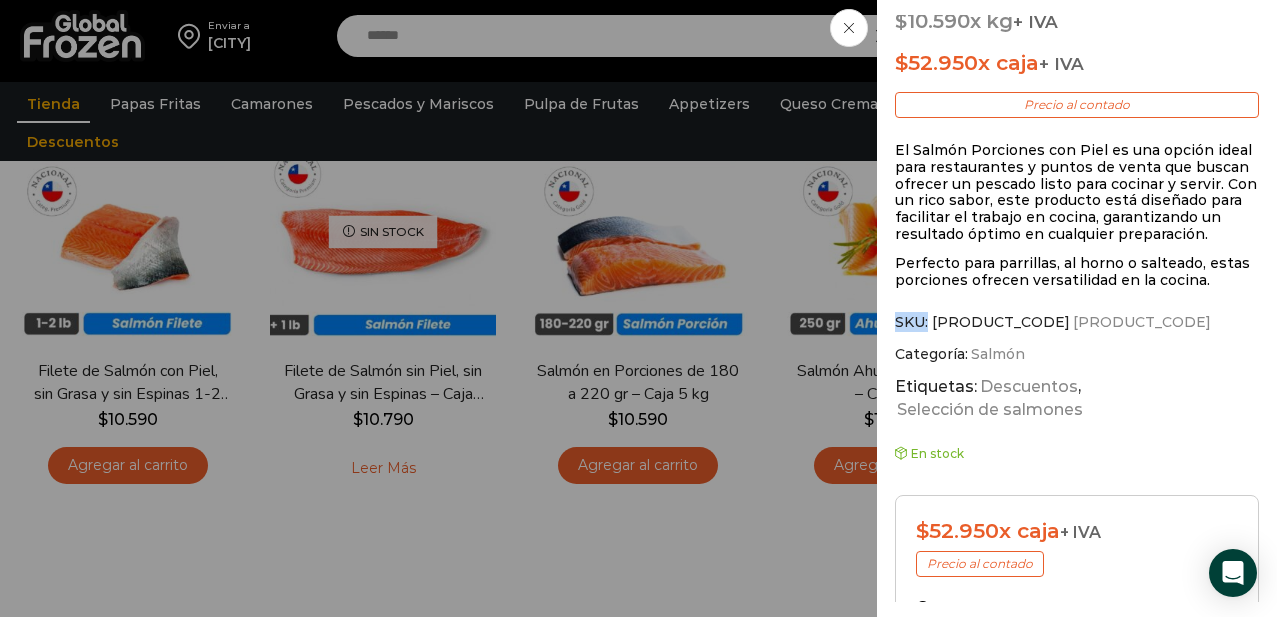 click on "SKU:  PM13002046" at bounding box center [1077, 322] 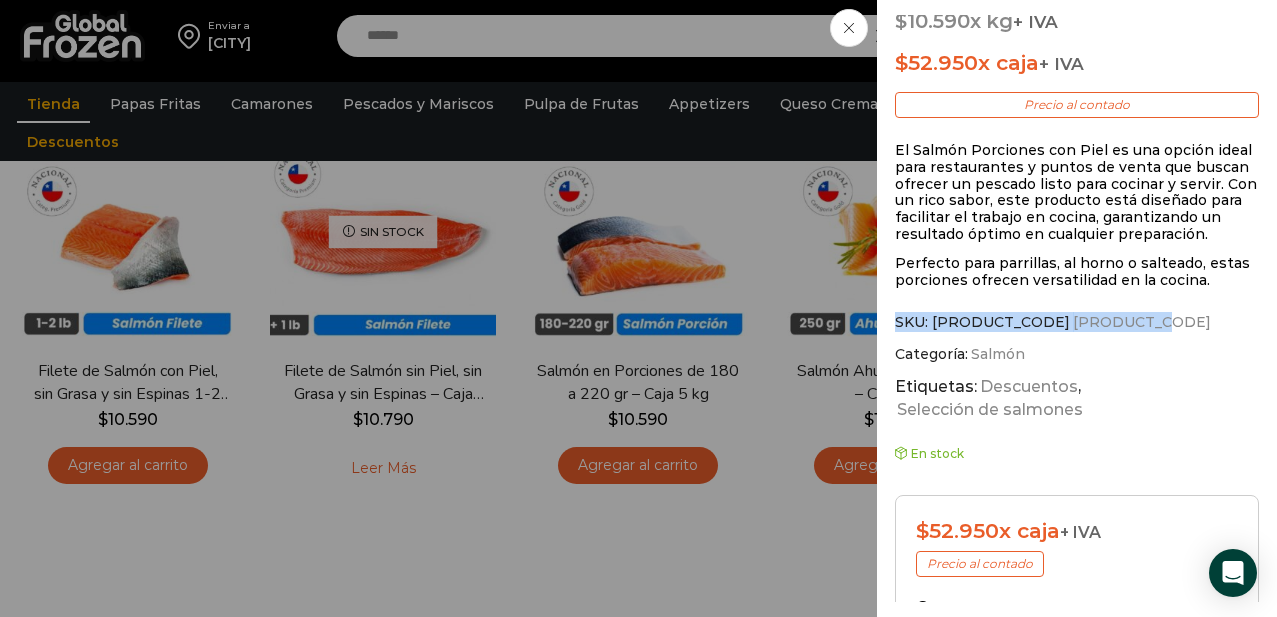 drag, startPoint x: 1016, startPoint y: 316, endPoint x: 895, endPoint y: 322, distance: 121.14867 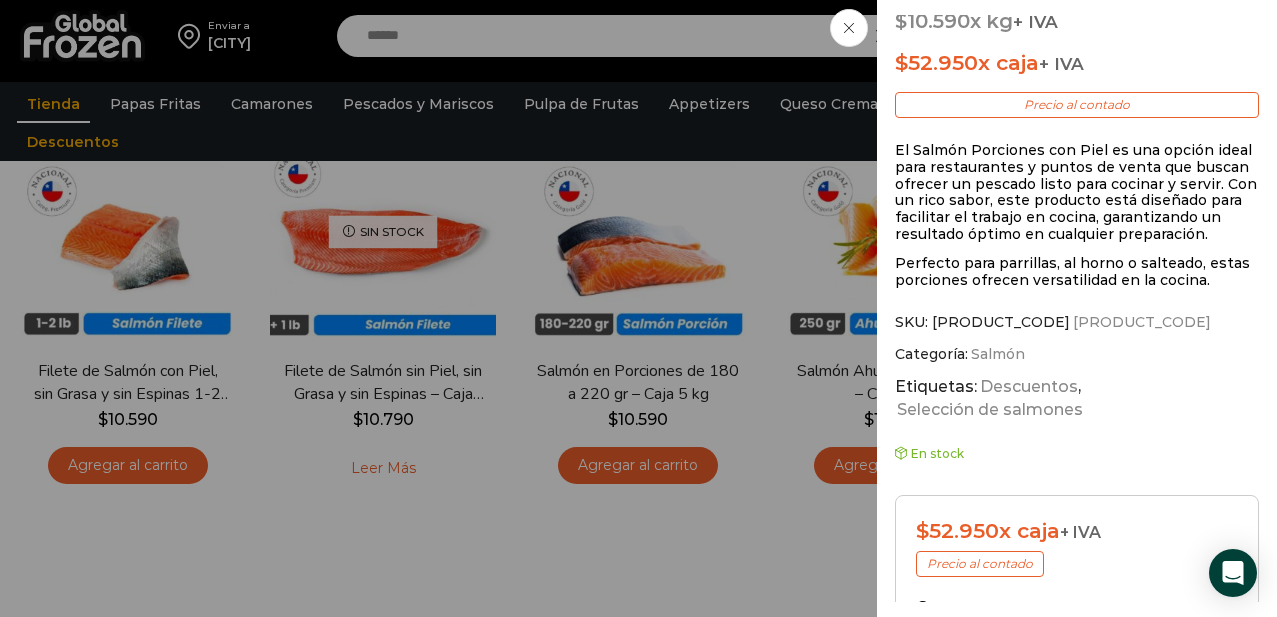 click at bounding box center [849, 28] 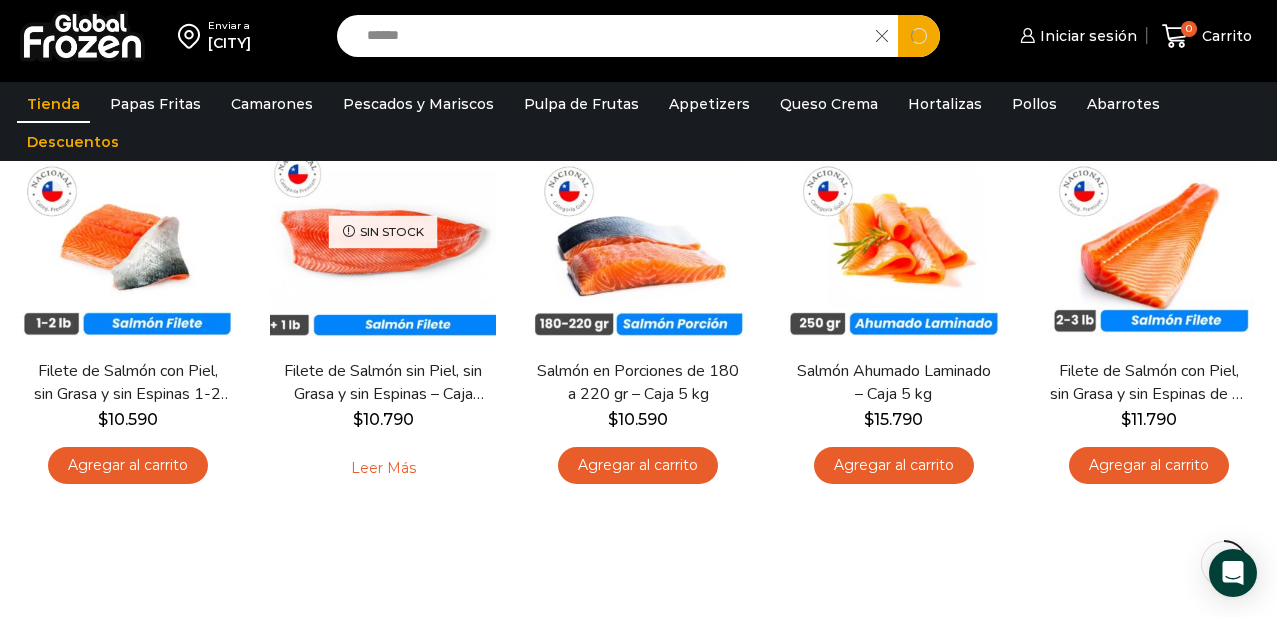 drag, startPoint x: 447, startPoint y: 28, endPoint x: 200, endPoint y: 35, distance: 247.09917 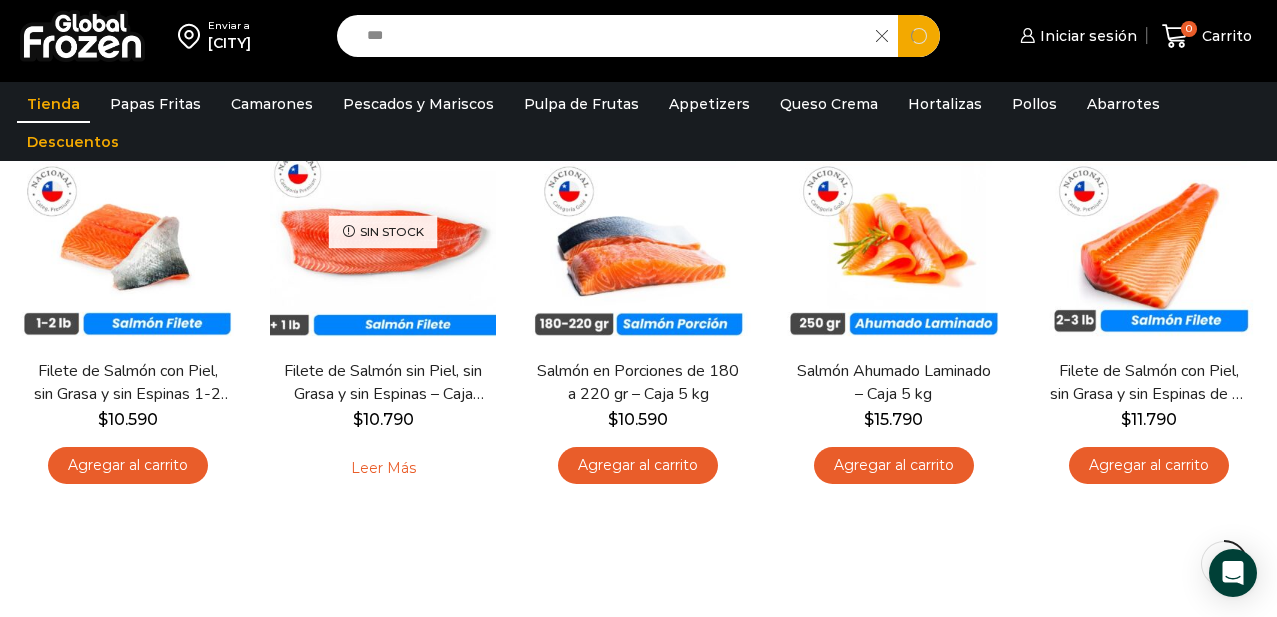 type on "***" 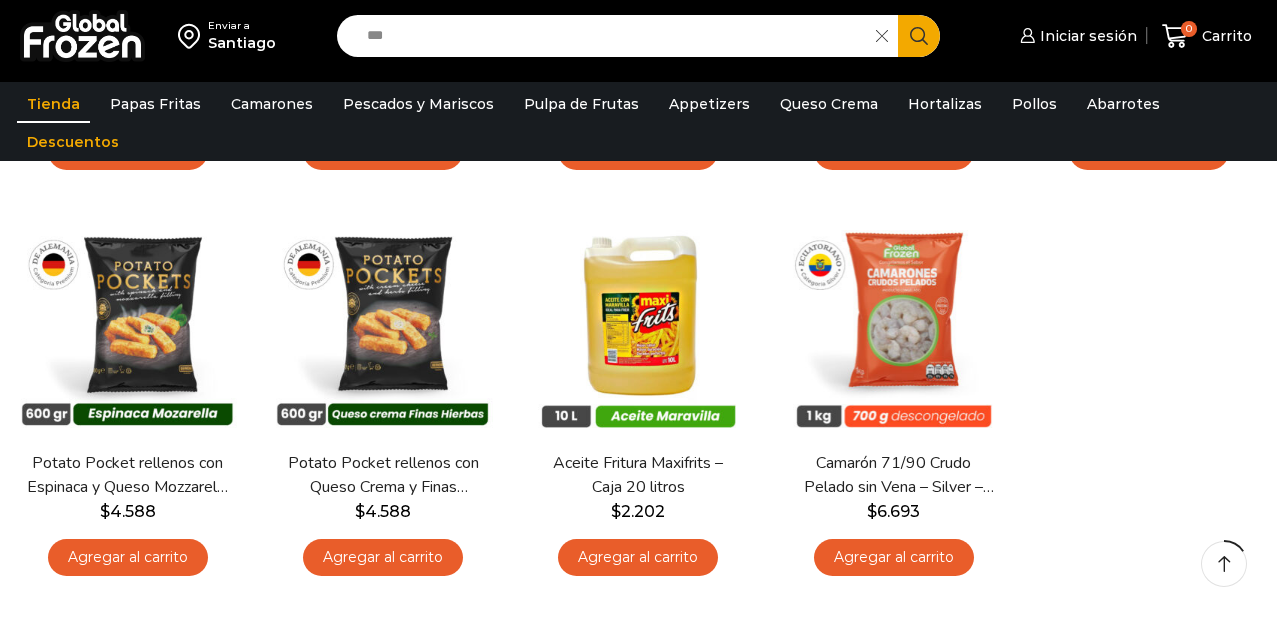 scroll, scrollTop: 240, scrollLeft: 0, axis: vertical 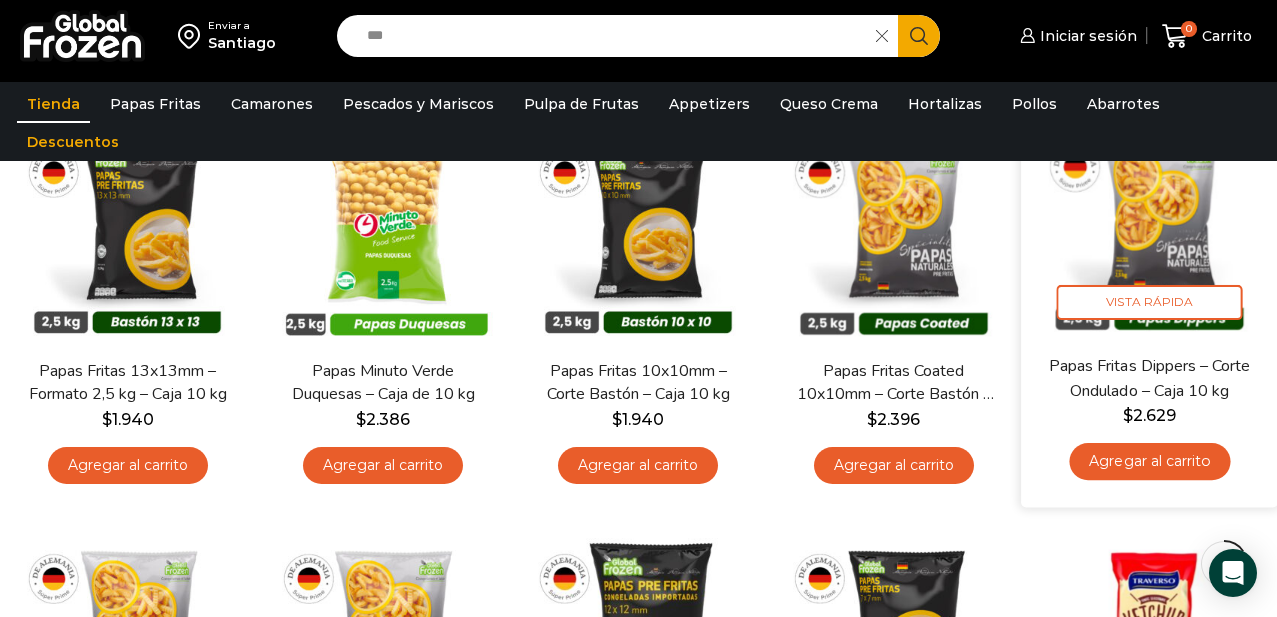 click at bounding box center (1149, 226) 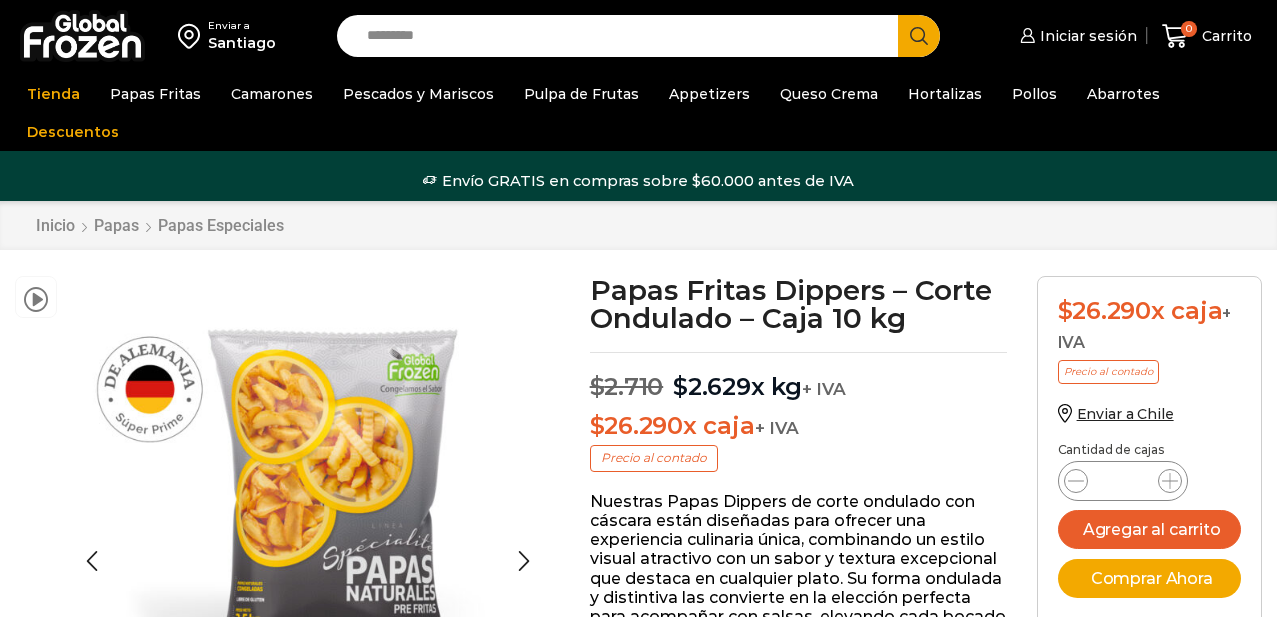 scroll, scrollTop: 331, scrollLeft: 0, axis: vertical 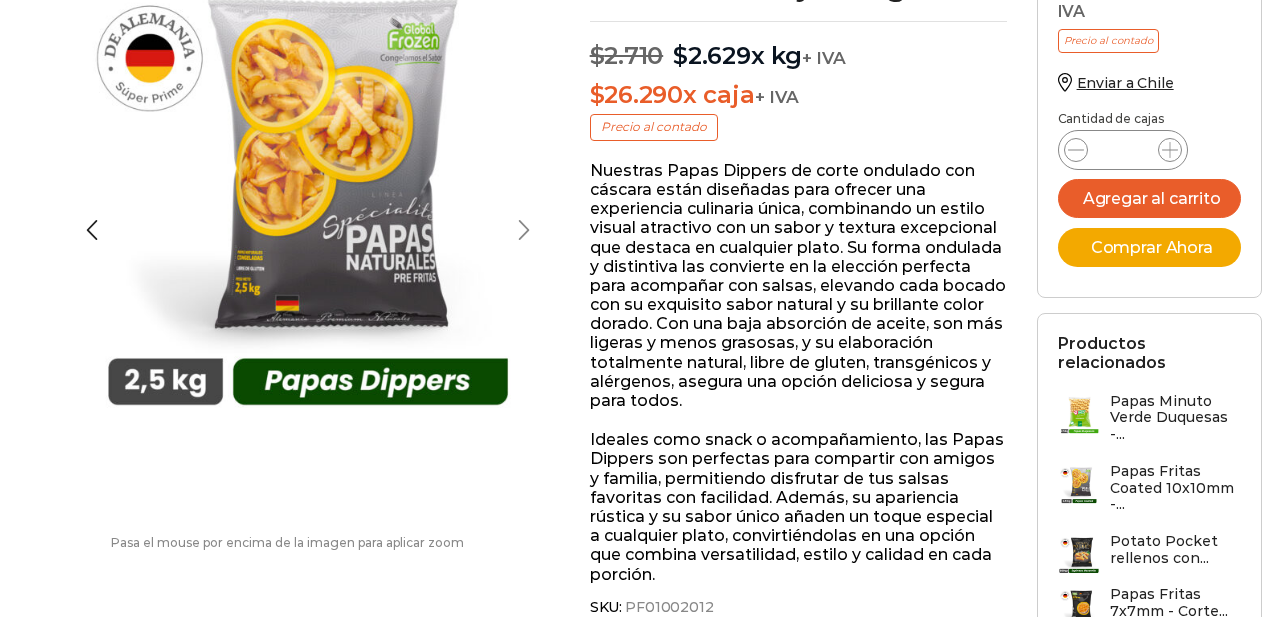 click at bounding box center [524, 230] 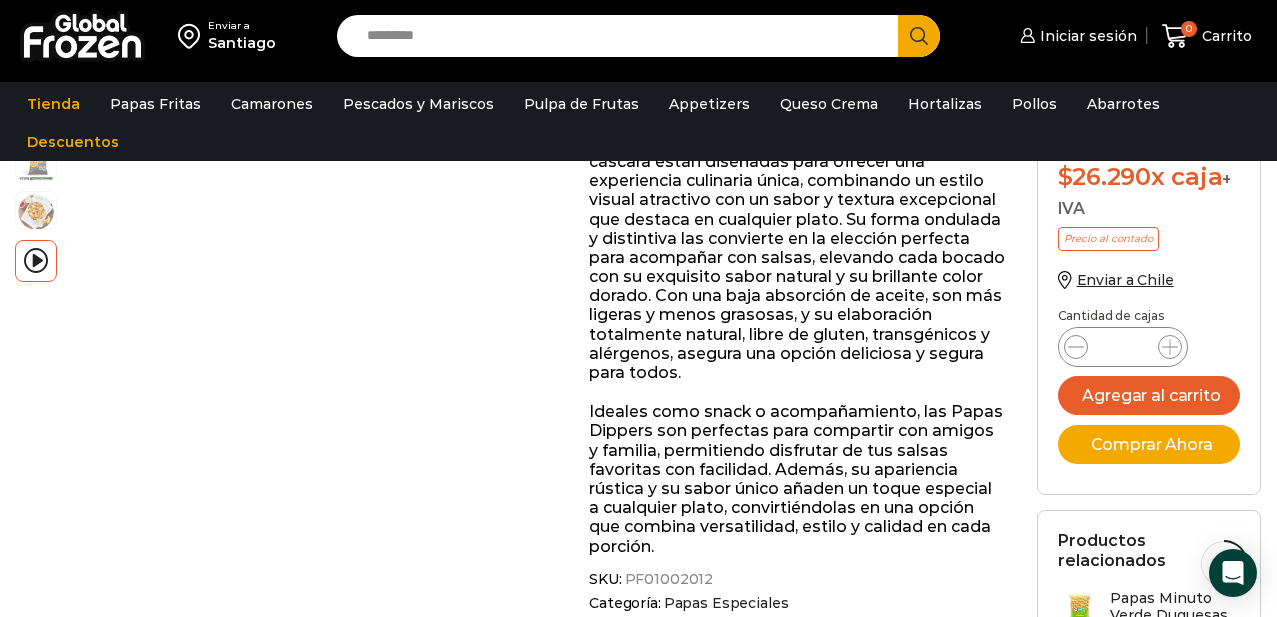 scroll, scrollTop: 481, scrollLeft: 0, axis: vertical 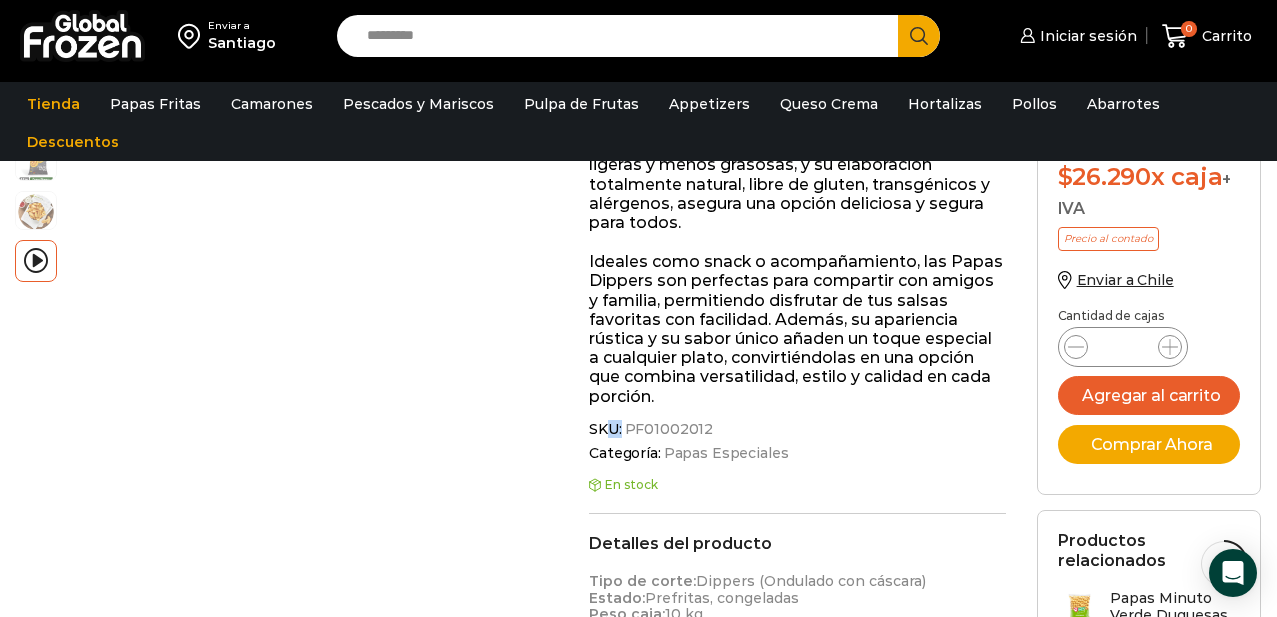 drag, startPoint x: 725, startPoint y: 402, endPoint x: 609, endPoint y: 407, distance: 116.10771 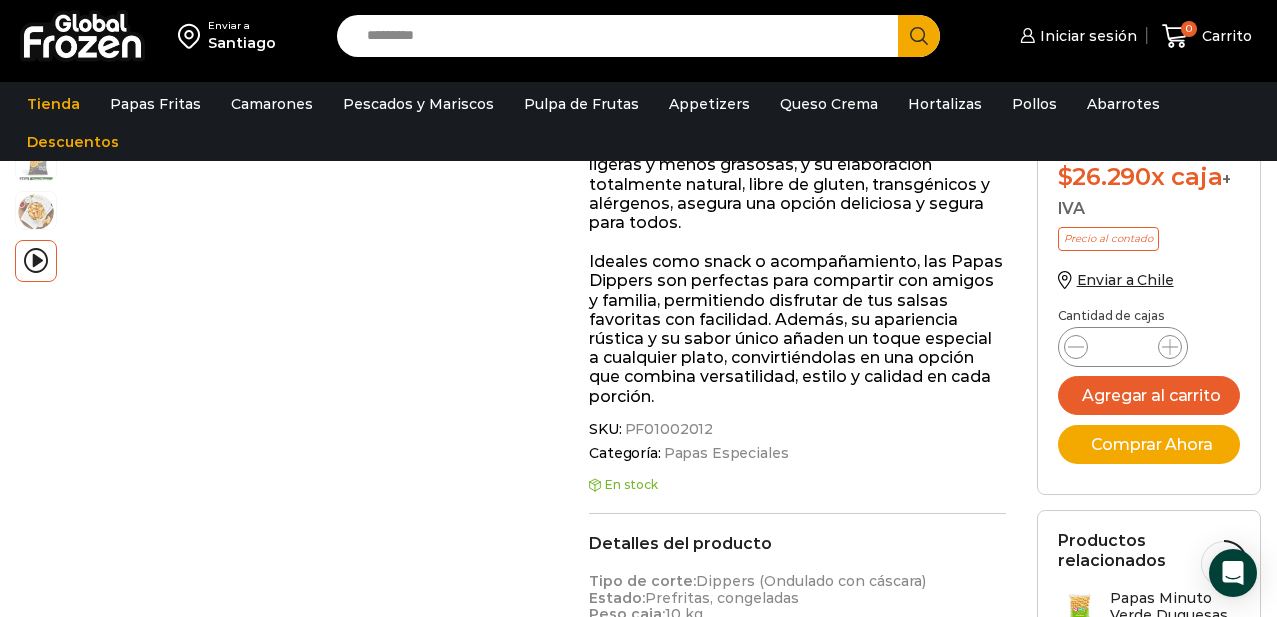 click on "SKU:  PF01002012
Categoría:  Papas Especiales
Etiquetas:  Papas fritas especiales ,  san valentin
En stock" at bounding box center (797, 557) 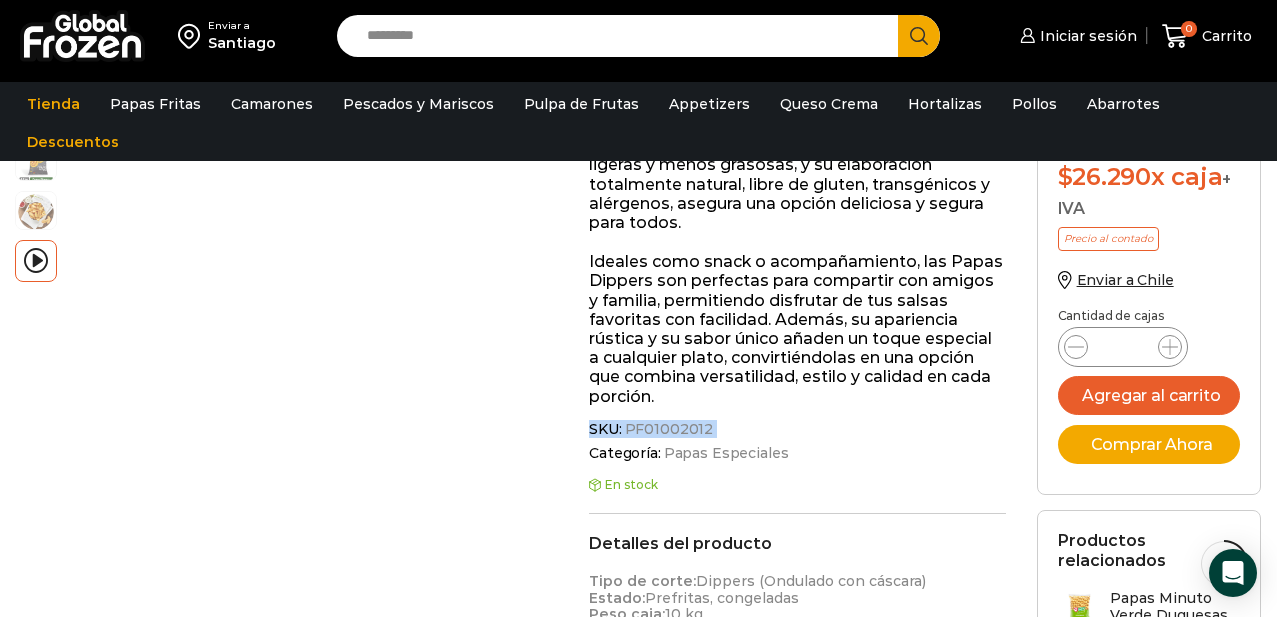 drag, startPoint x: 591, startPoint y: 404, endPoint x: 679, endPoint y: 413, distance: 88.45903 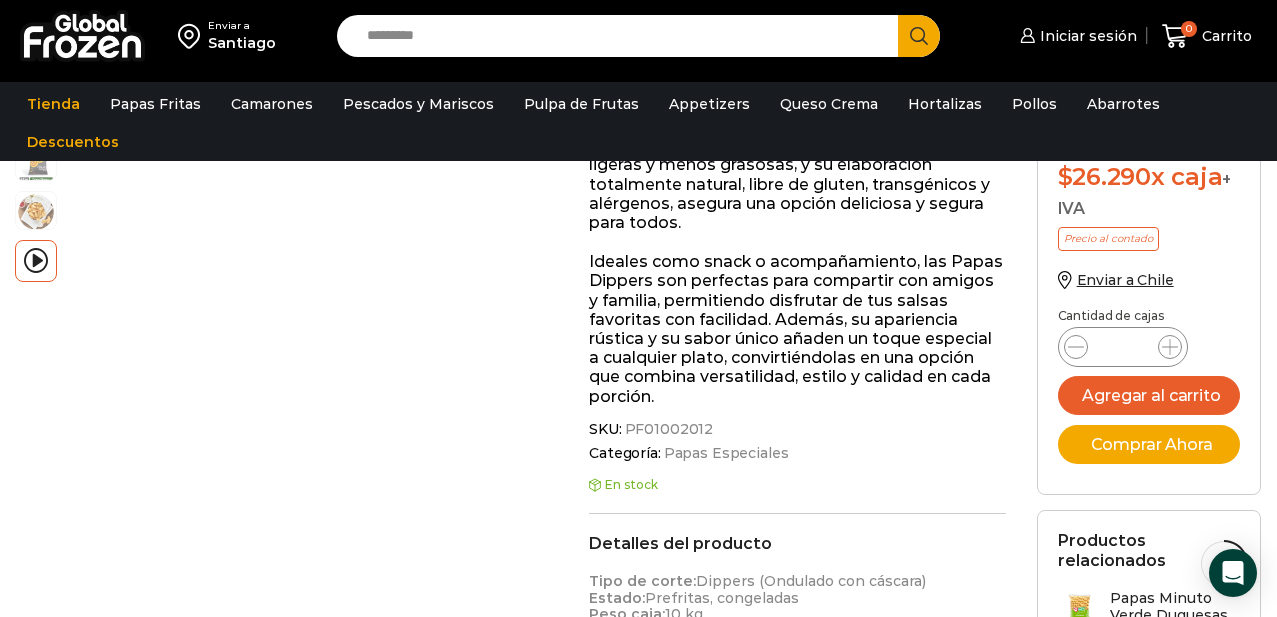 click on "Search input" at bounding box center [623, 36] 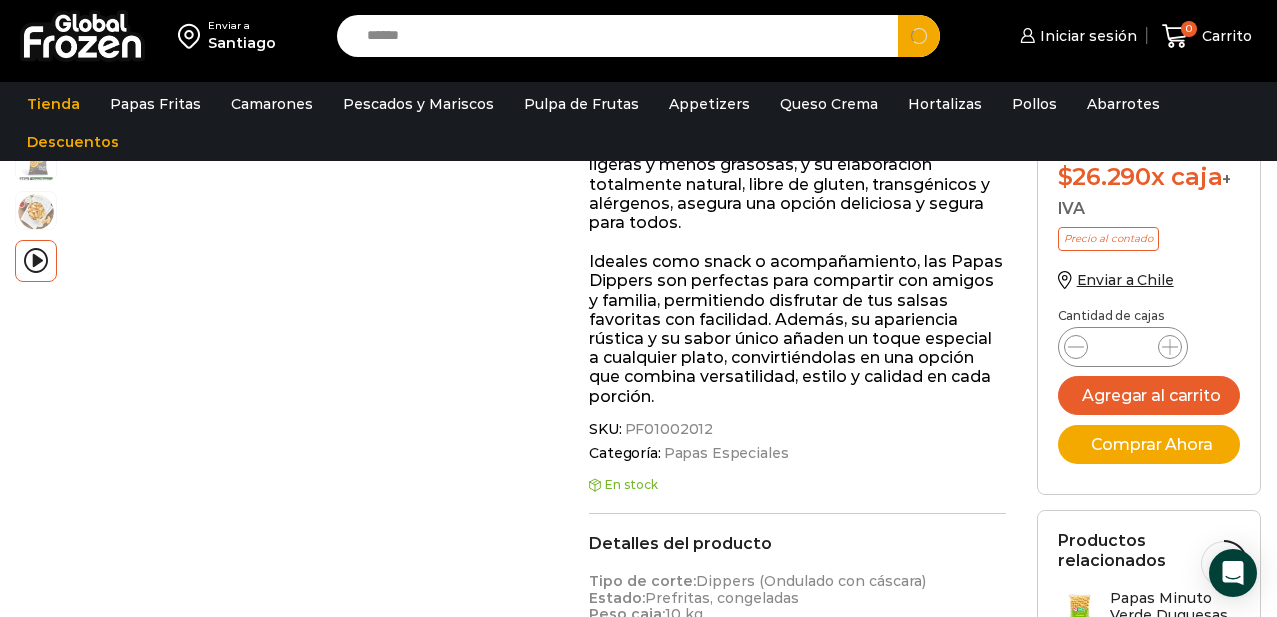 type on "******" 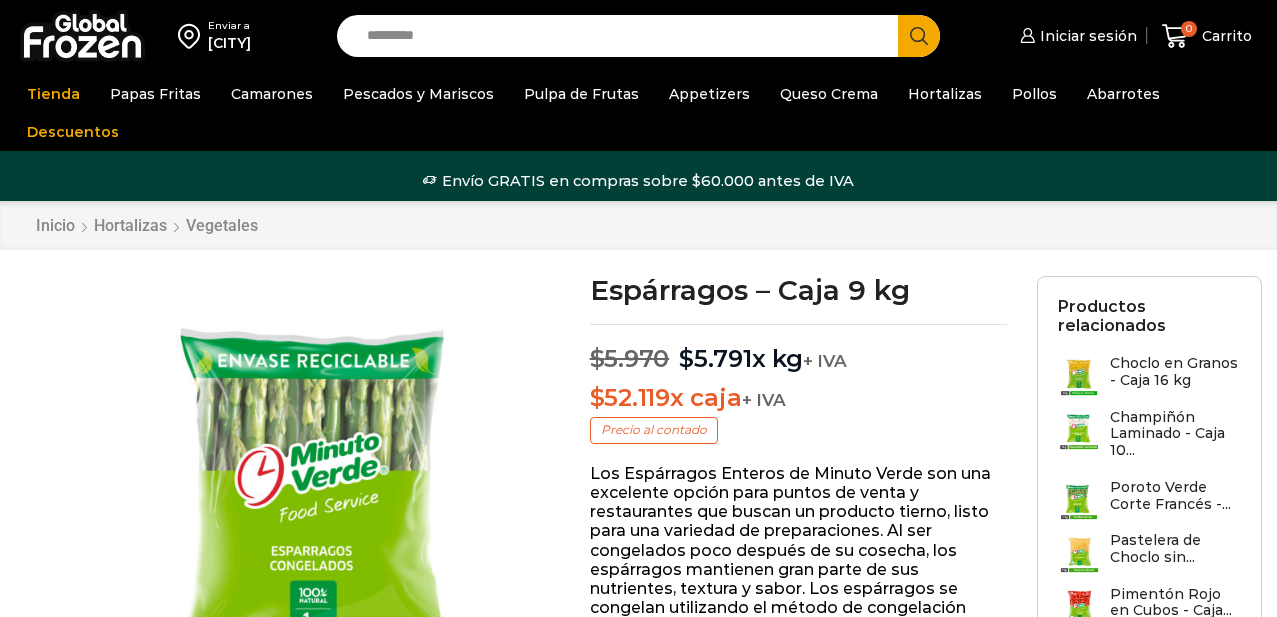 click on "Search input" at bounding box center [623, 36] 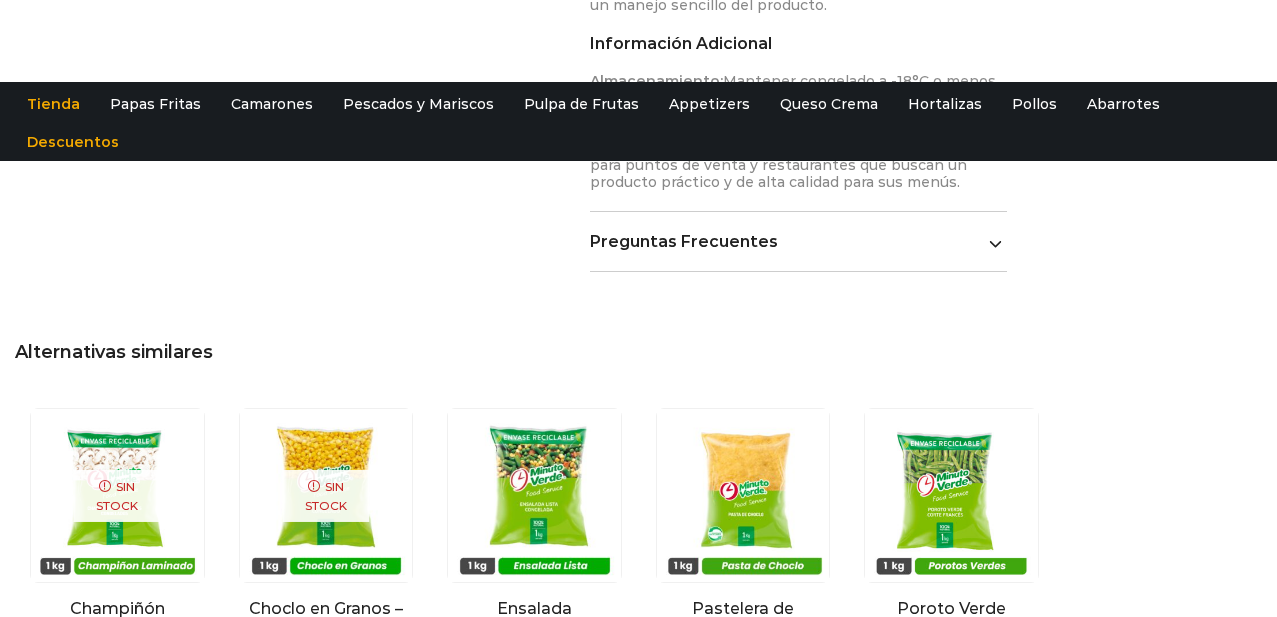 scroll, scrollTop: 0, scrollLeft: 0, axis: both 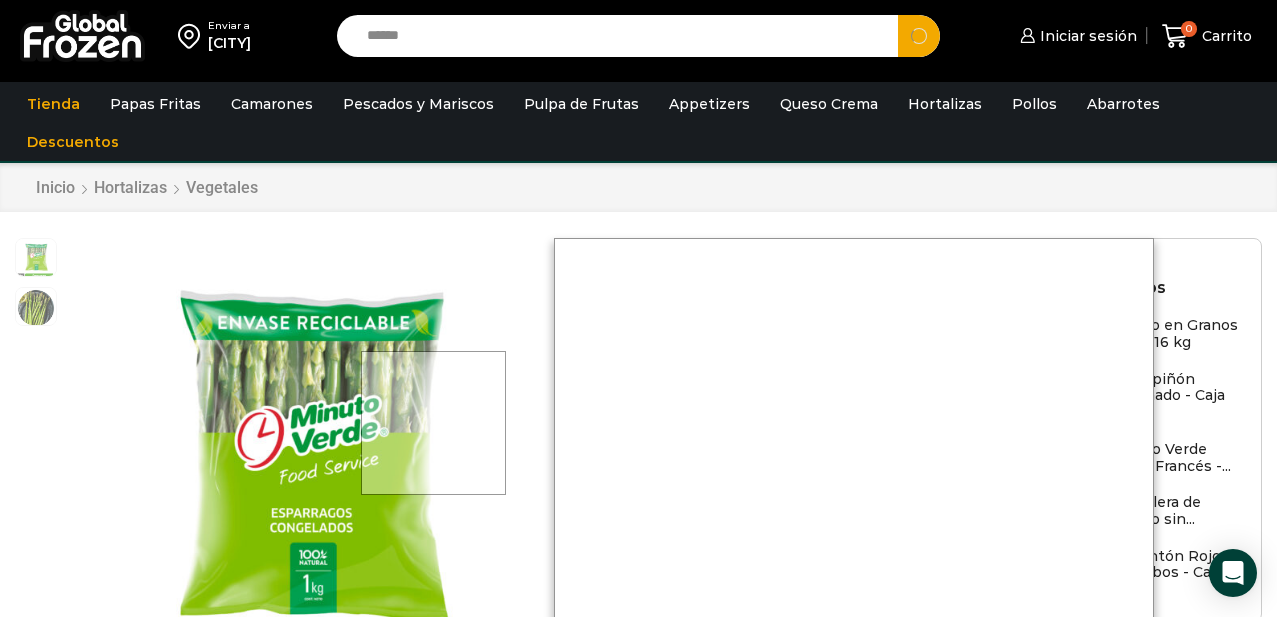 type on "******" 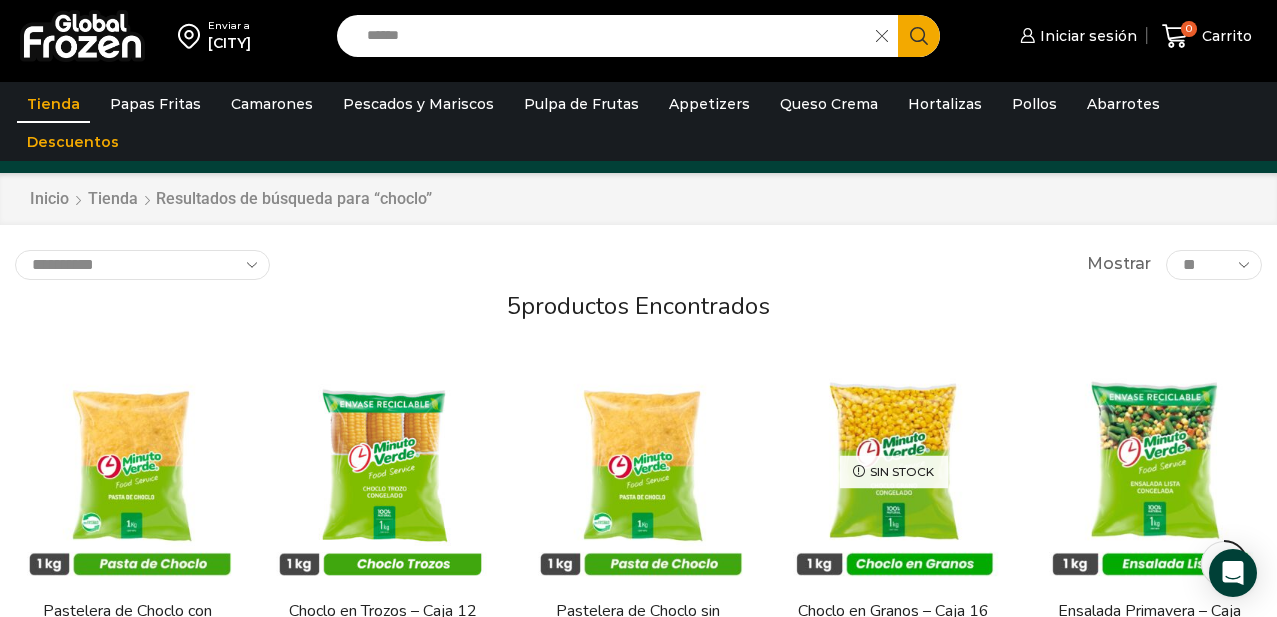 scroll, scrollTop: 240, scrollLeft: 0, axis: vertical 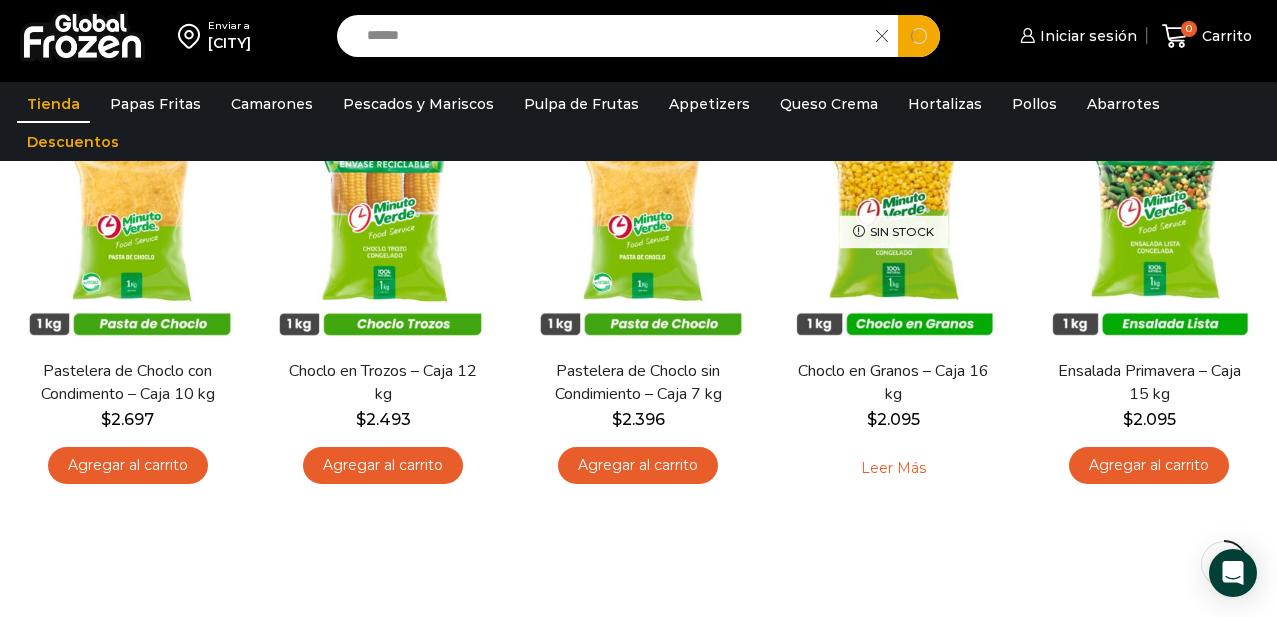 drag, startPoint x: 439, startPoint y: 42, endPoint x: 333, endPoint y: 35, distance: 106.23088 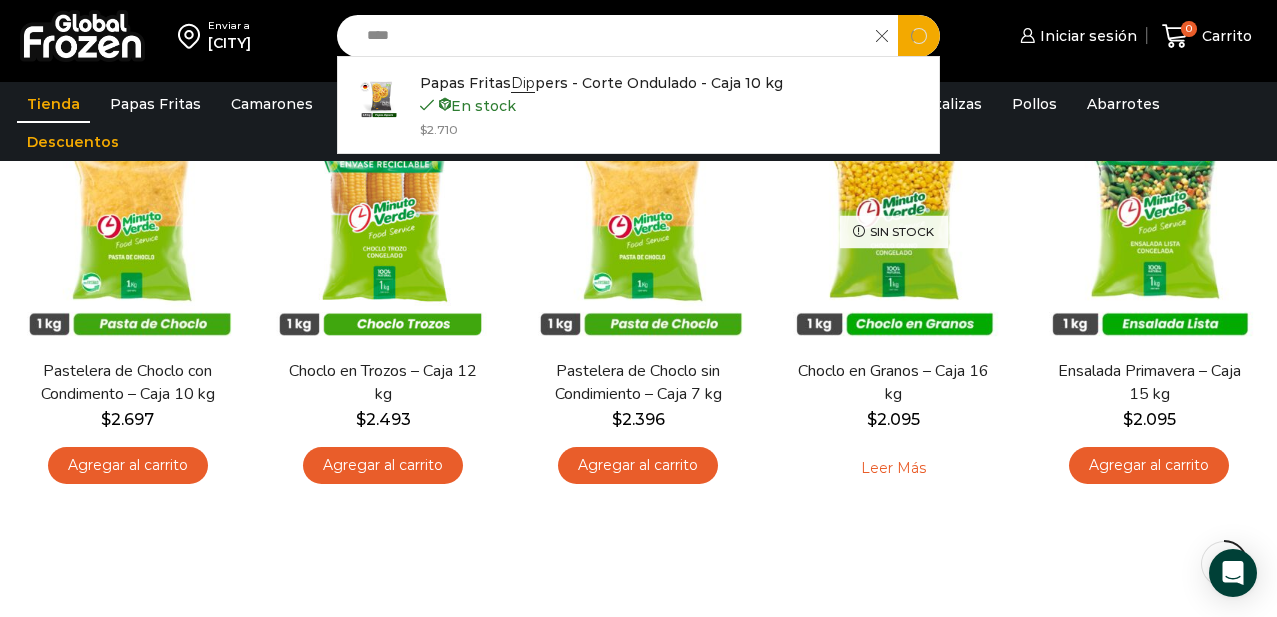 type on "****" 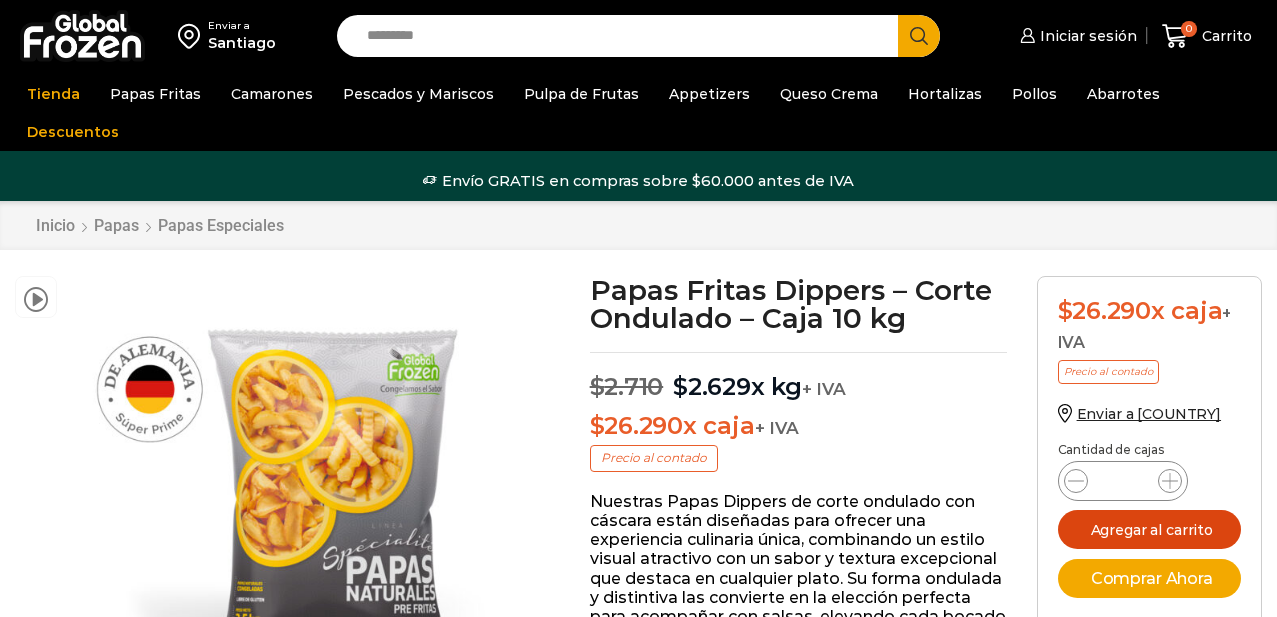 click on "Agregar al carrito" at bounding box center (1149, 529) 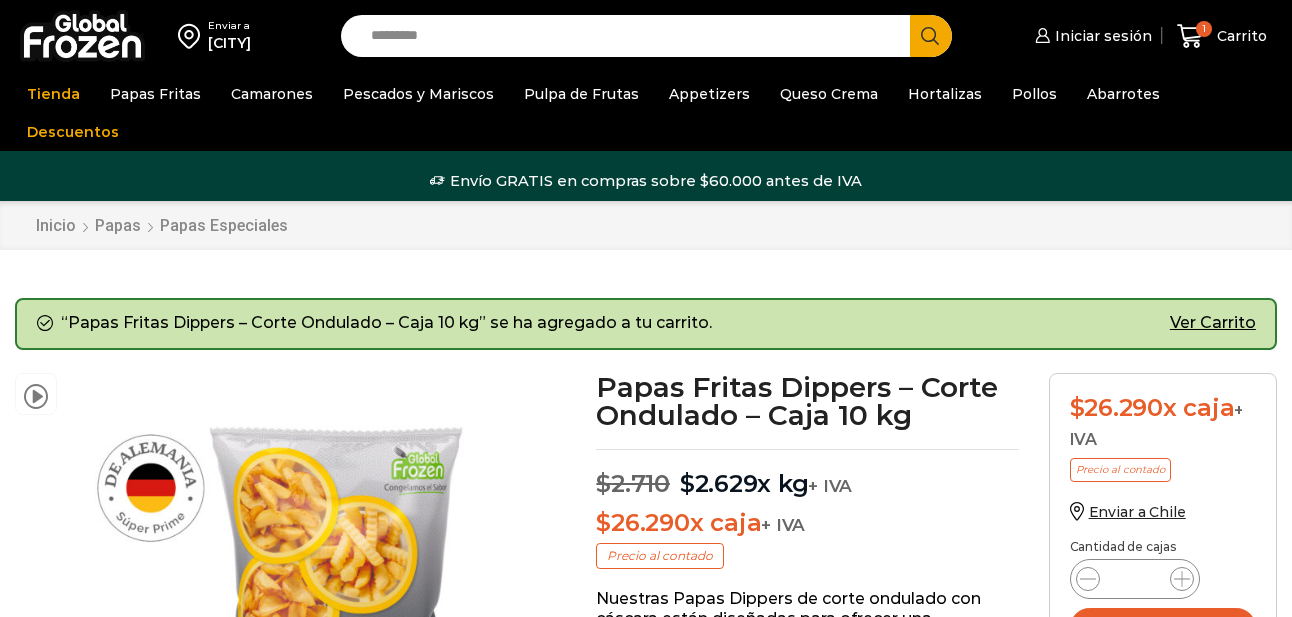 click on "Search input" at bounding box center (630, 36) 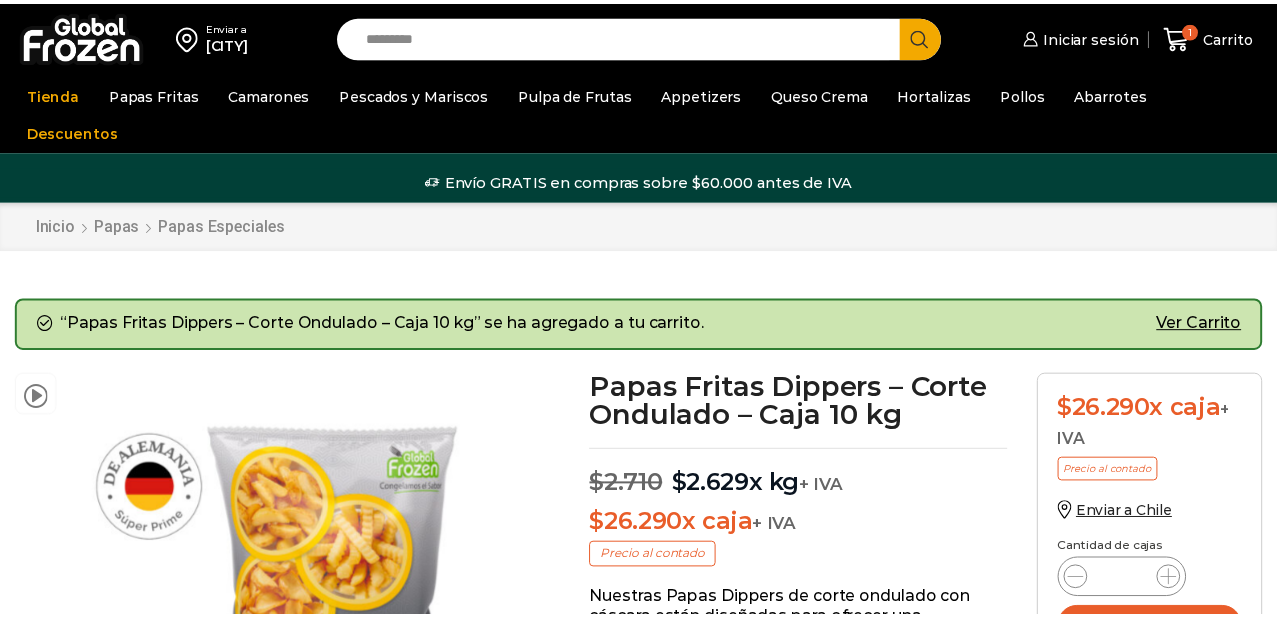 scroll, scrollTop: 0, scrollLeft: 0, axis: both 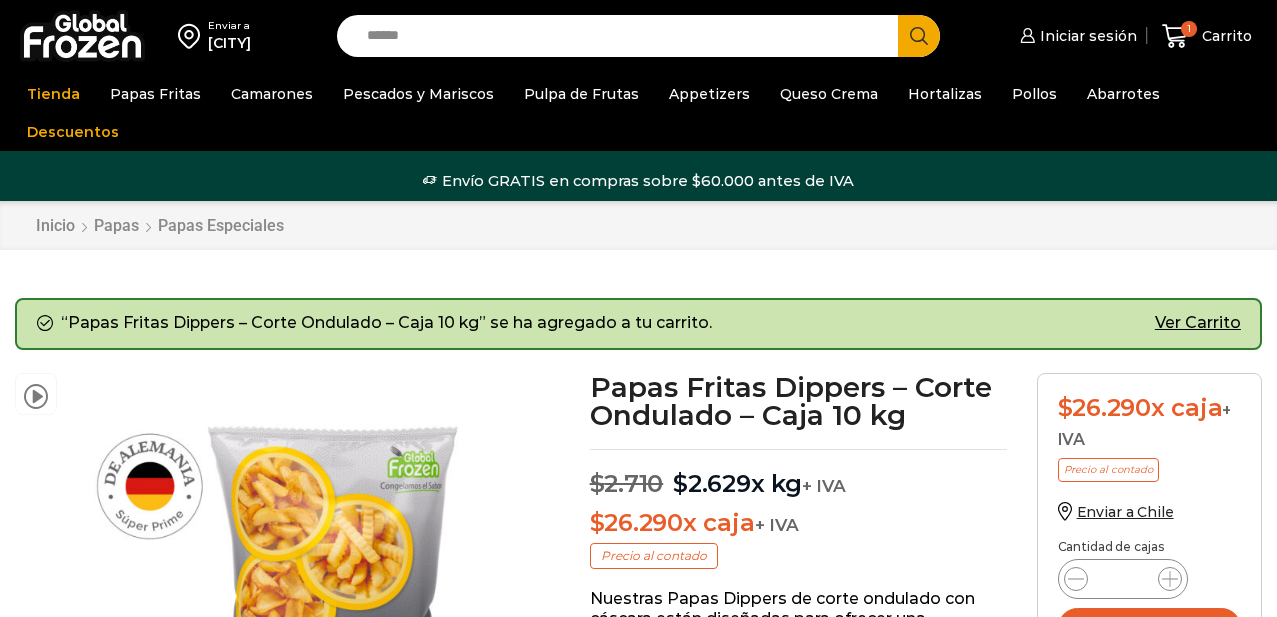 type on "******" 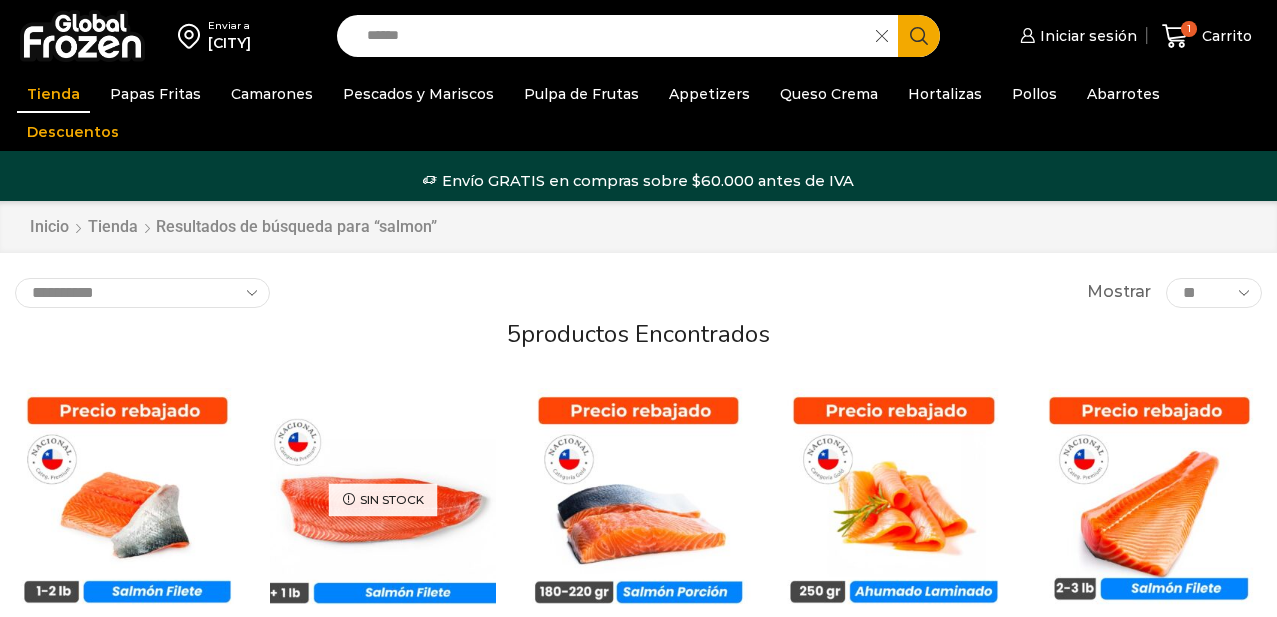 scroll, scrollTop: 357, scrollLeft: 0, axis: vertical 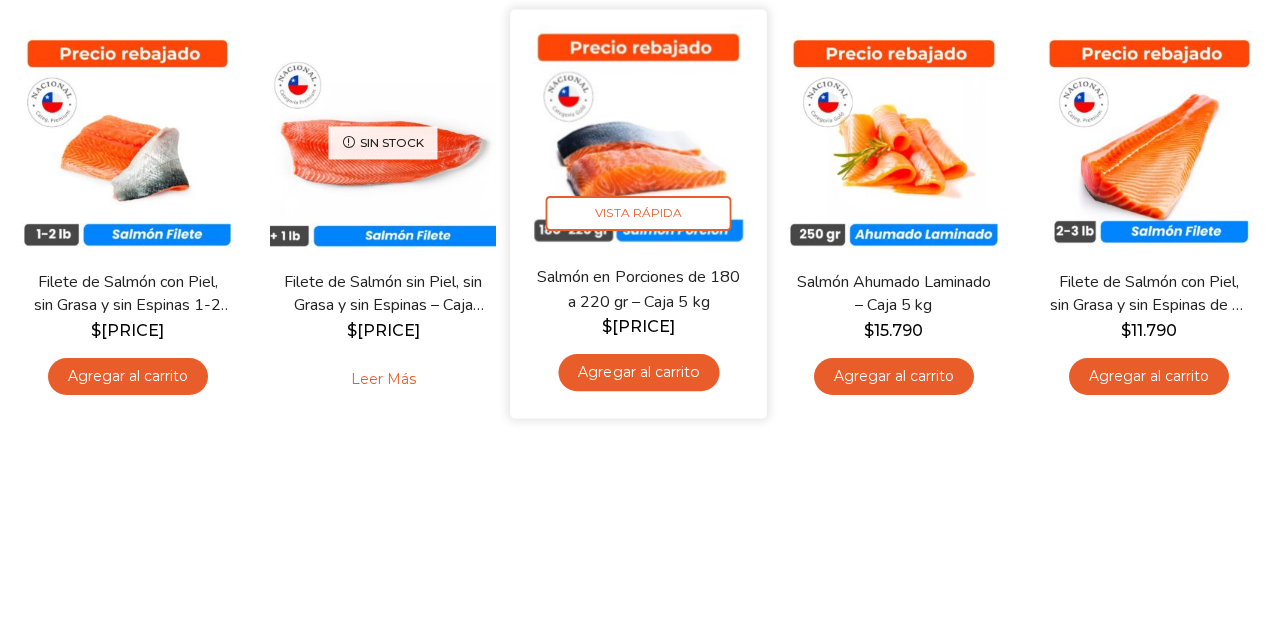 click on "Agregar al carrito" at bounding box center (638, 372) 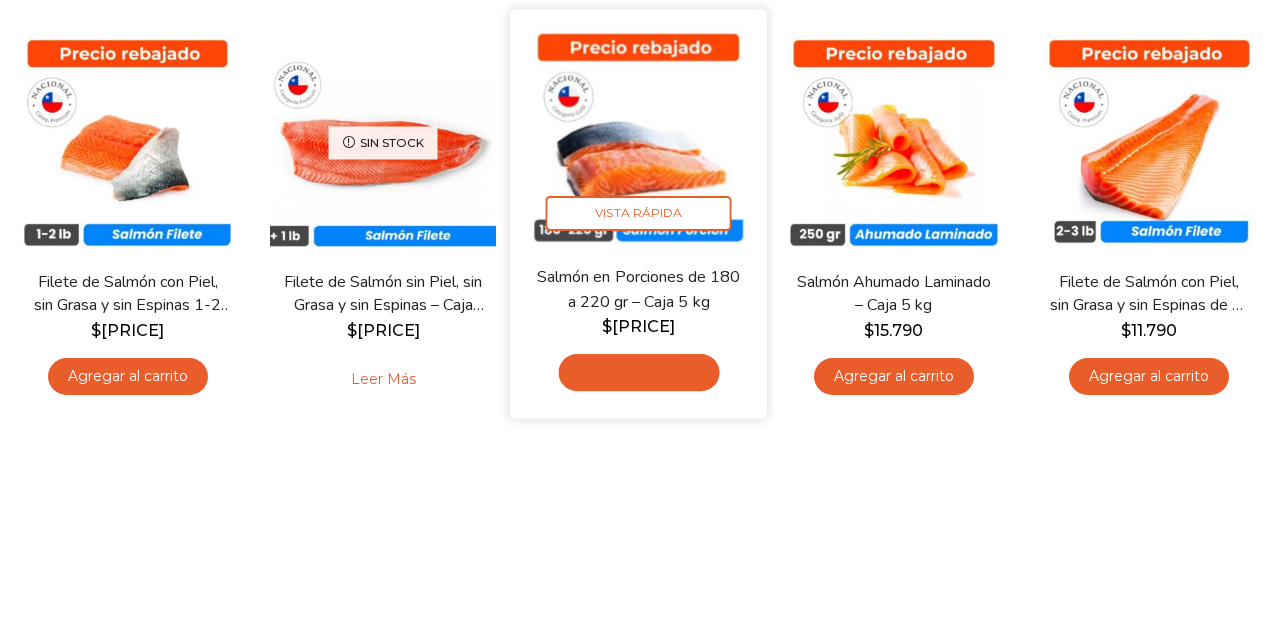 scroll, scrollTop: 360, scrollLeft: 0, axis: vertical 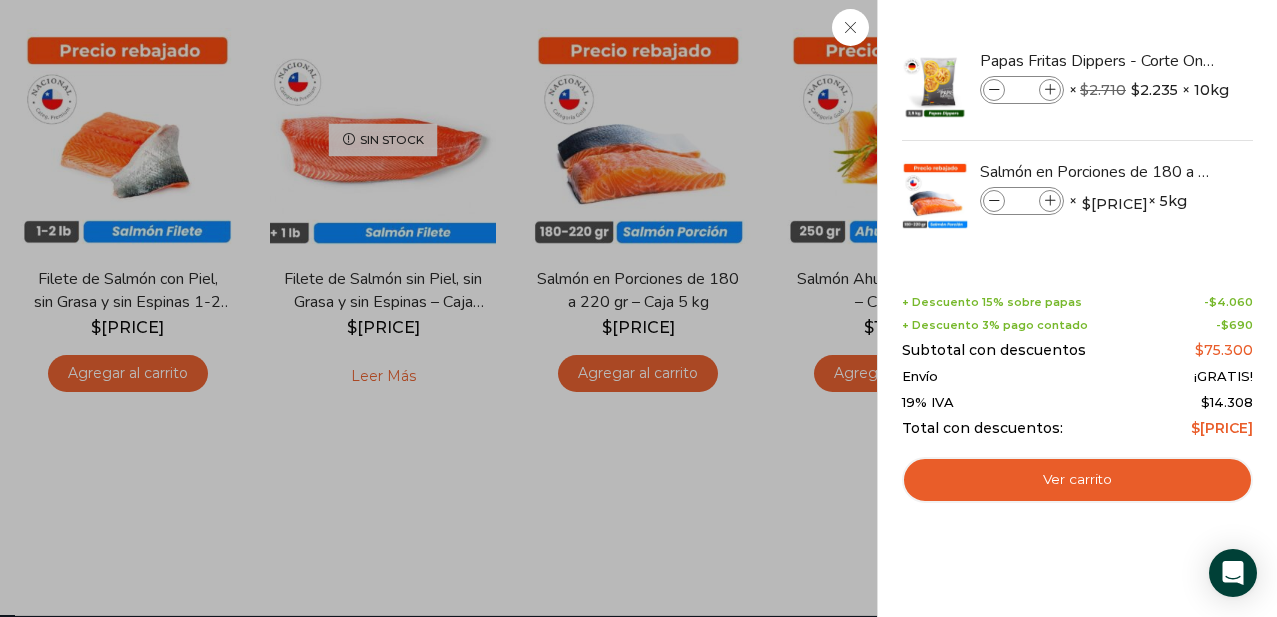click on "1 ×
Shopping Cart
Papas Fritas Dippers - Corte Ondulado - Caja 10 kg
Papas Fritas Dippers - Corte Ondulado - Caja 10 kg cantidad
*
×  $ 2.710   El precio original era: $2.710. $ 2.235  × 10kg 1 ×  $" at bounding box center [1077, 308] 